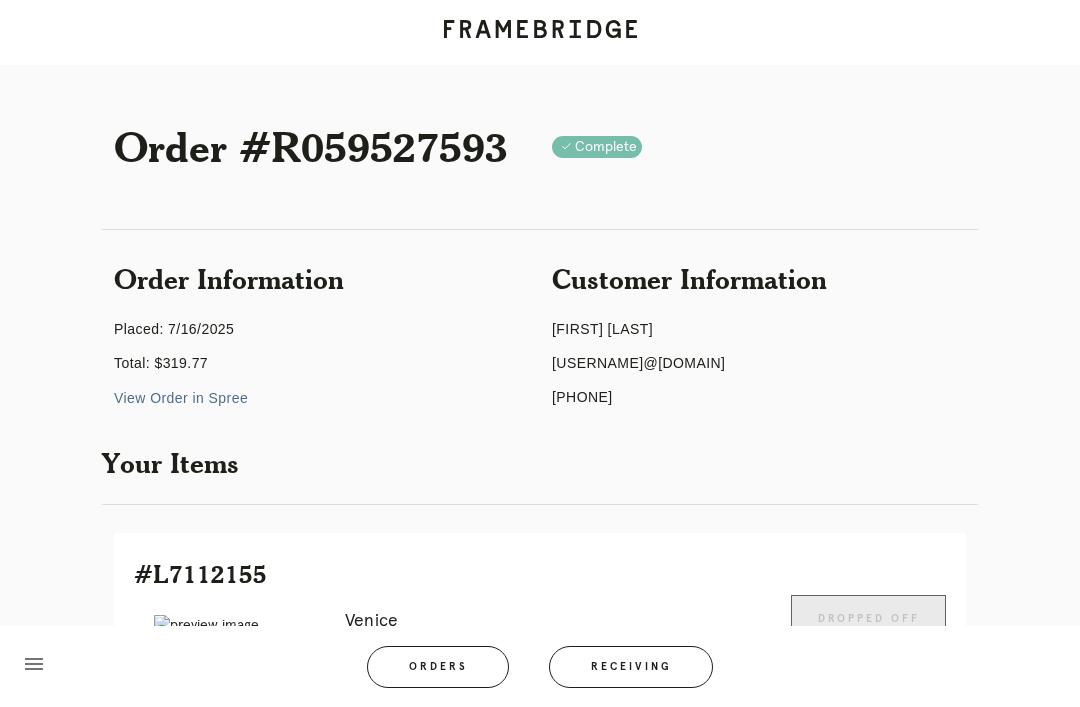 scroll, scrollTop: 442, scrollLeft: 0, axis: vertical 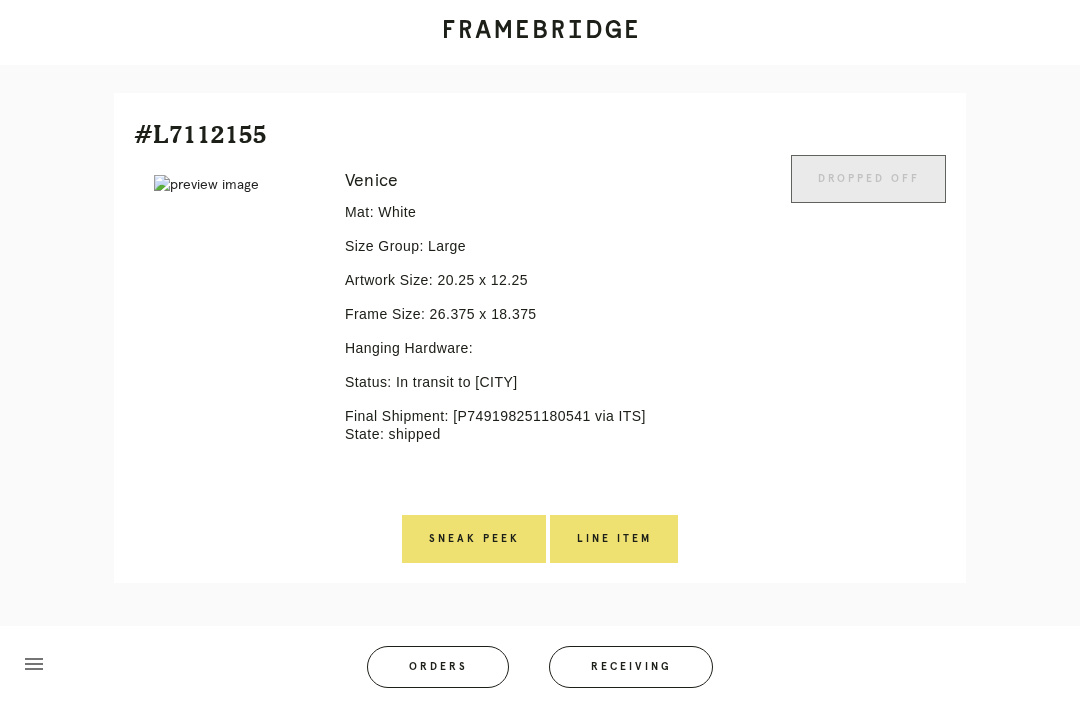 click on "Orders" at bounding box center [438, 667] 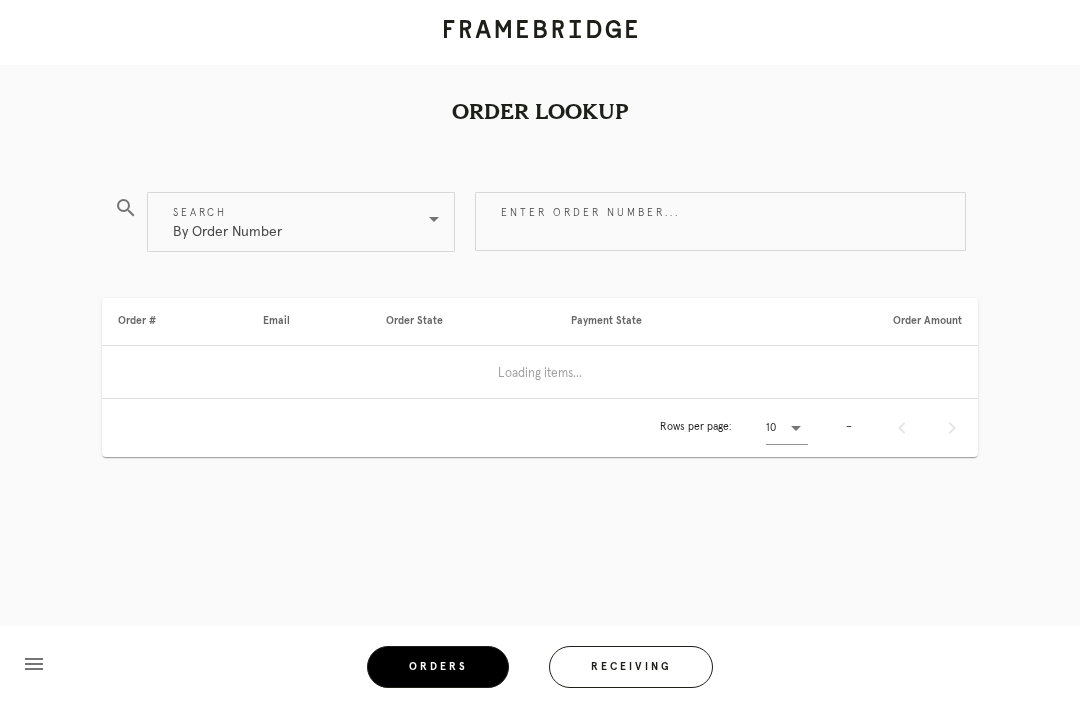 scroll, scrollTop: 64, scrollLeft: 0, axis: vertical 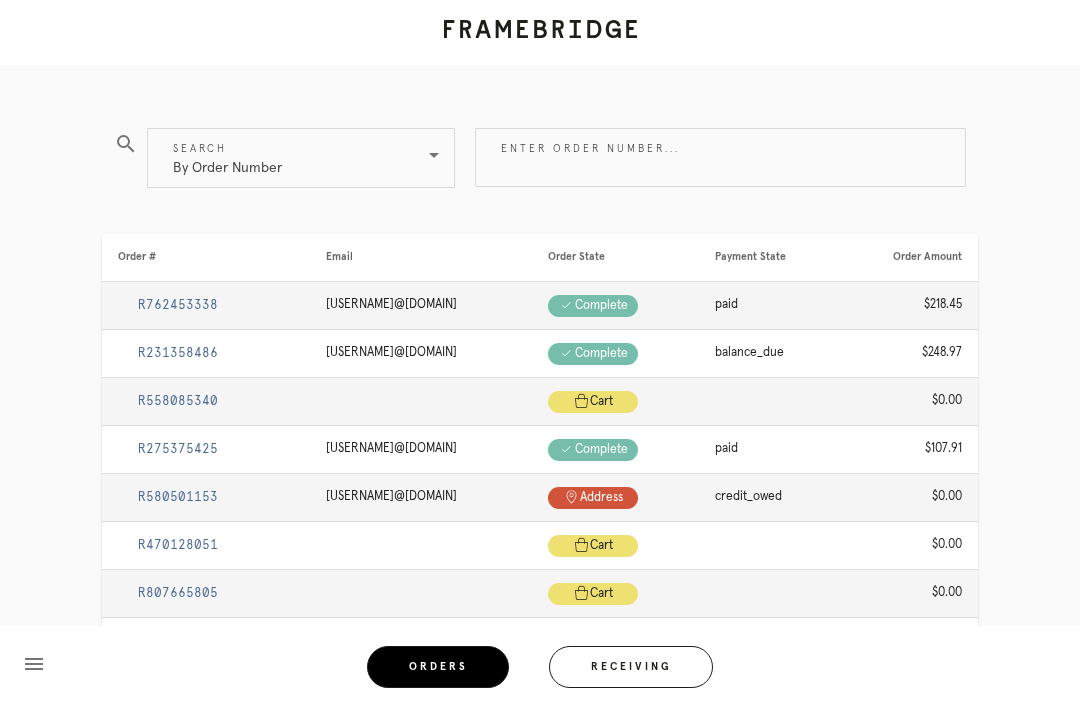 click on "Receiving" at bounding box center [631, 667] 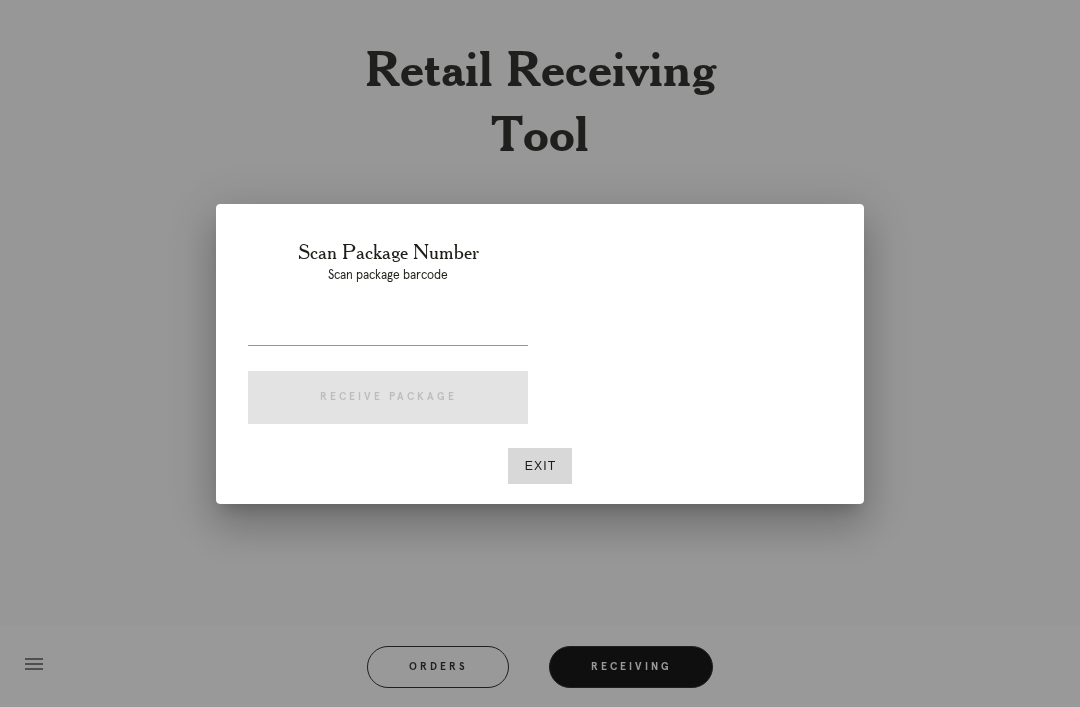 click on "Exit" at bounding box center [540, 466] 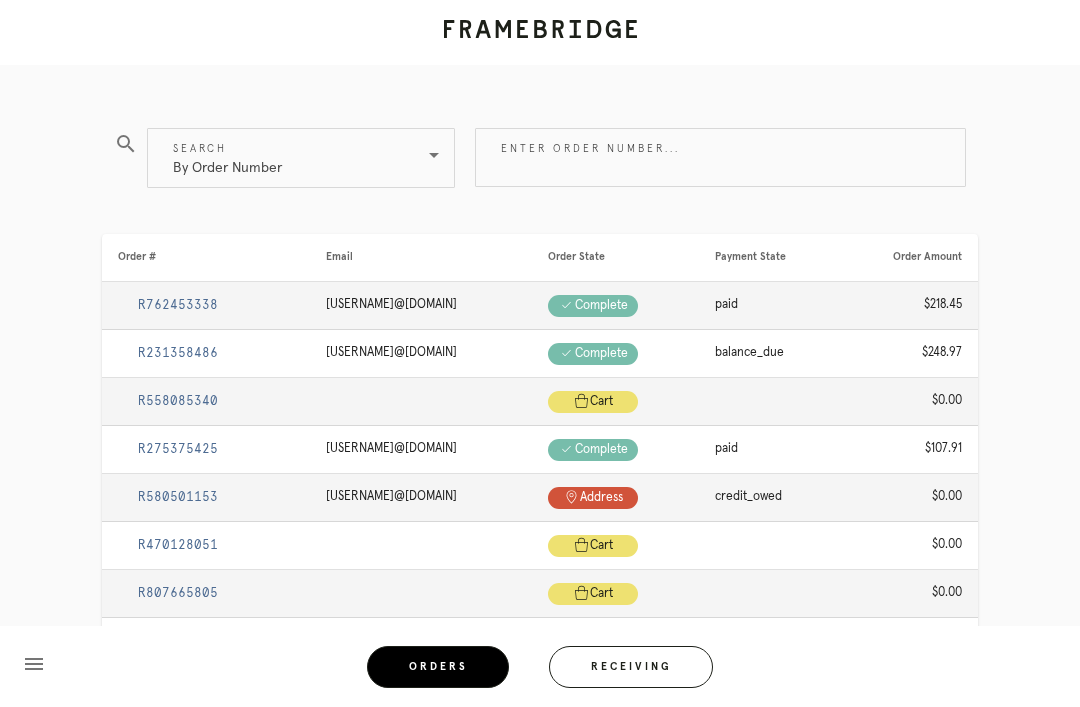 click on "Receiving" at bounding box center (631, 667) 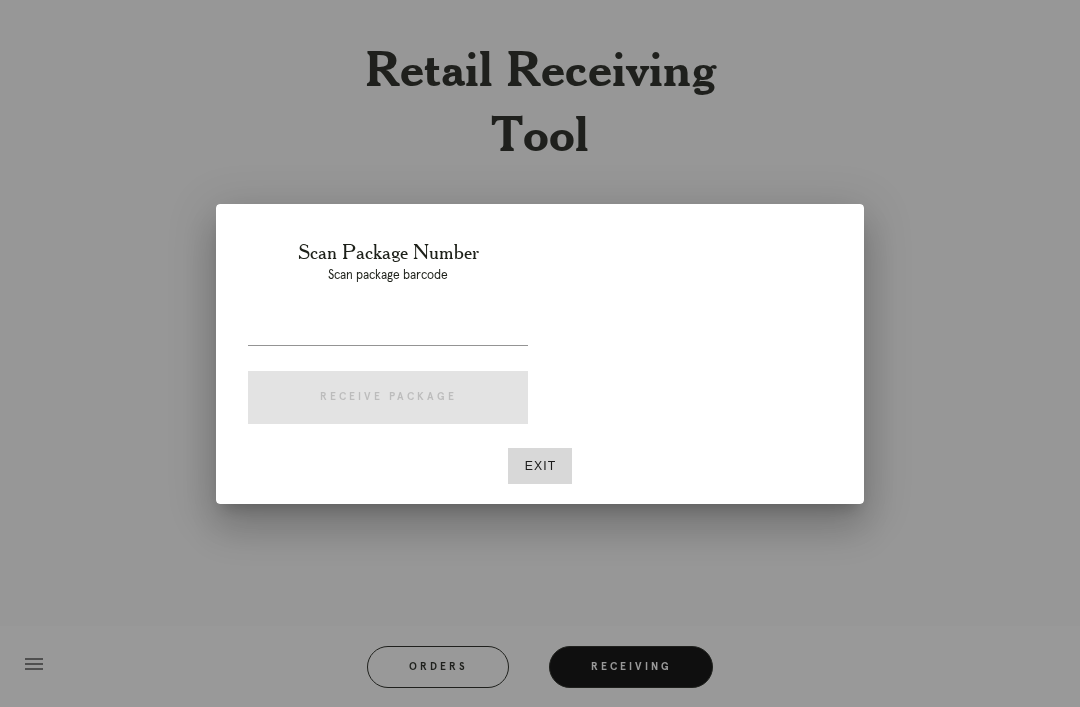 click on "Exit" at bounding box center (540, 466) 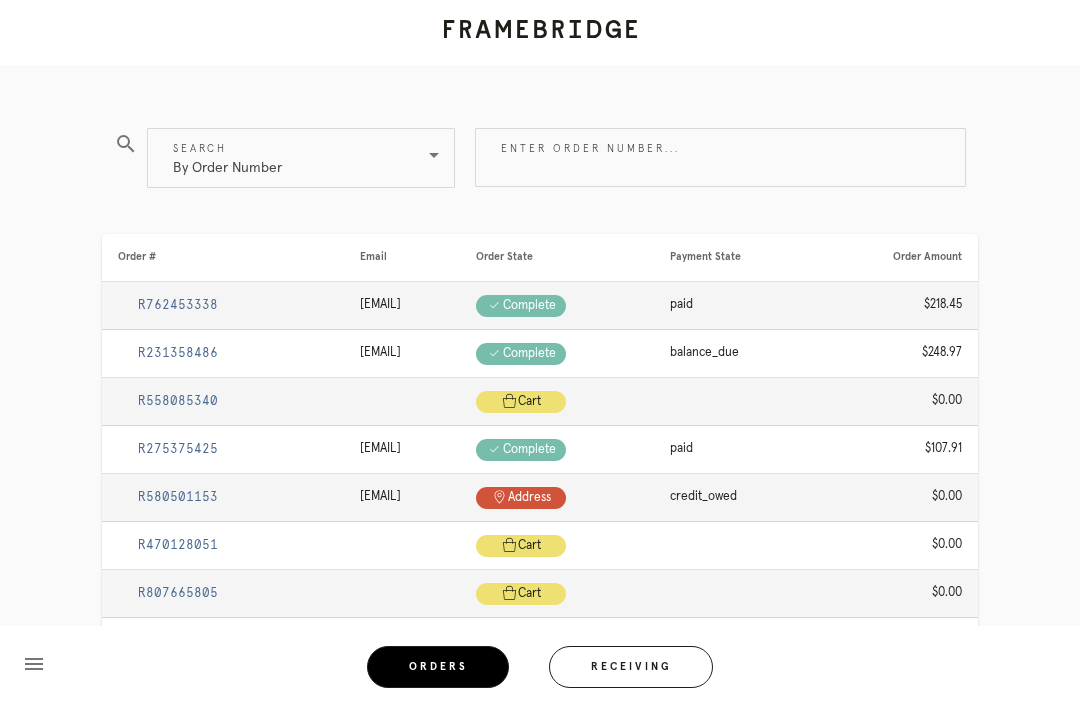 click at bounding box center (540, 32) 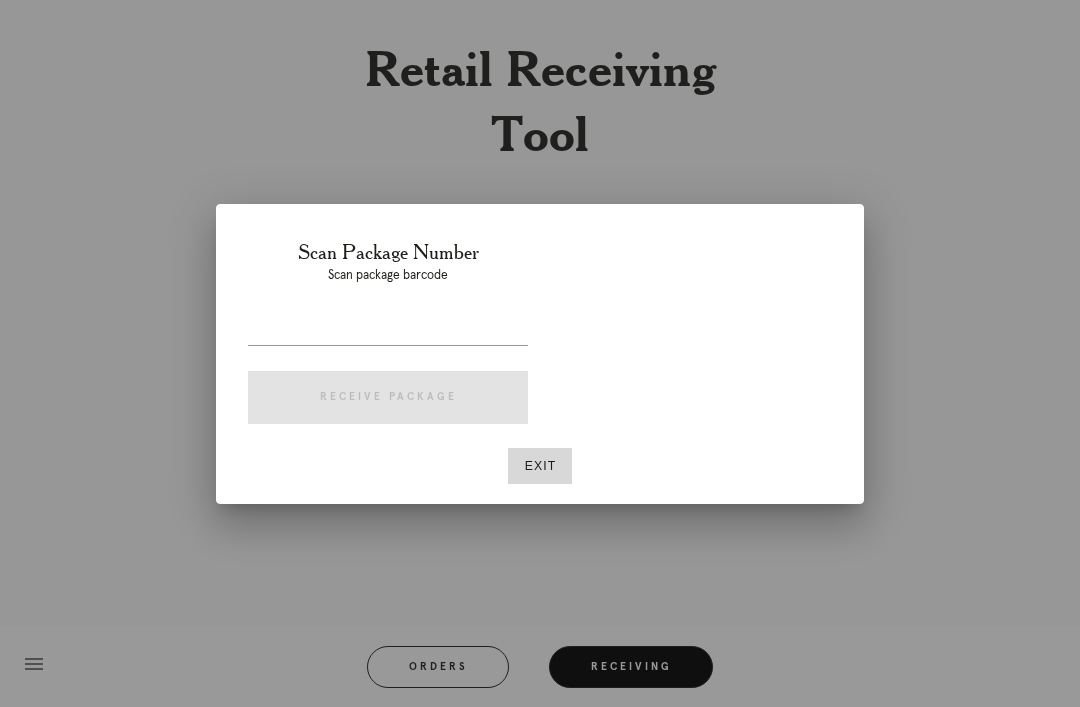 scroll, scrollTop: 64, scrollLeft: 0, axis: vertical 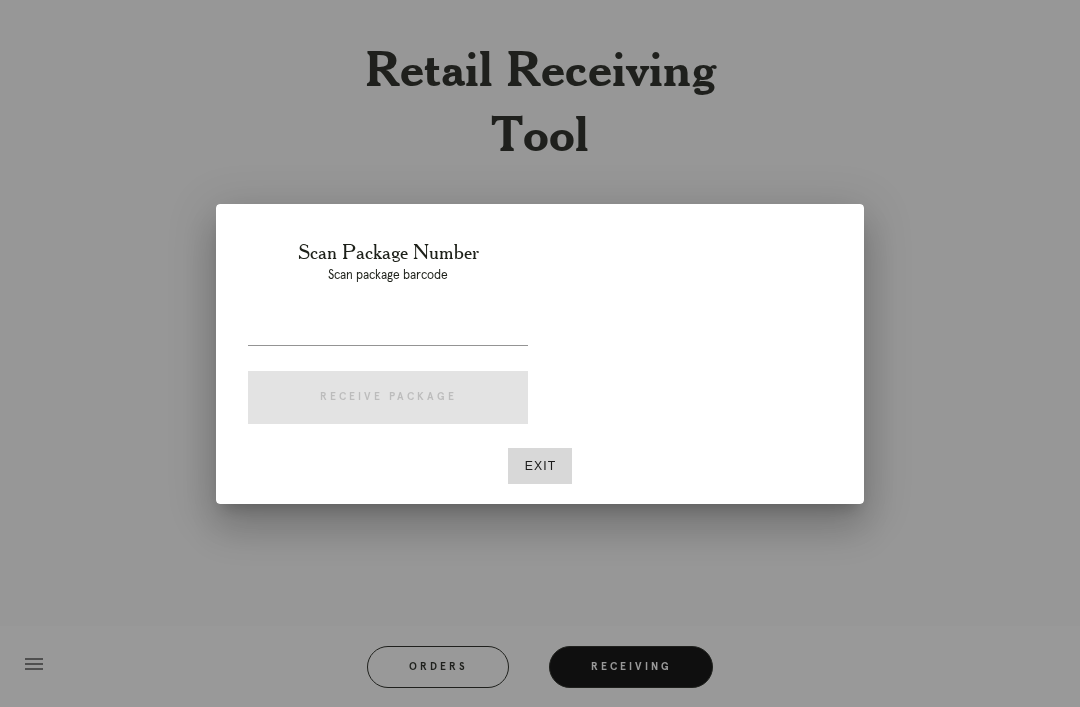 click on "Exit" at bounding box center (540, 466) 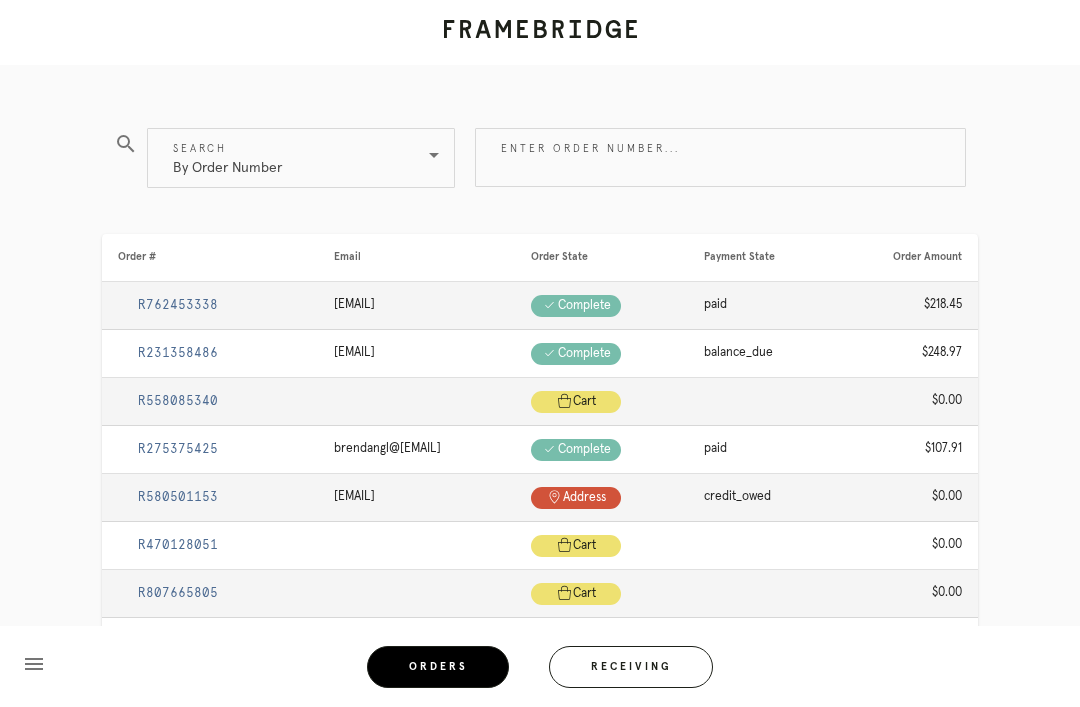 click on "Receiving" at bounding box center (631, 667) 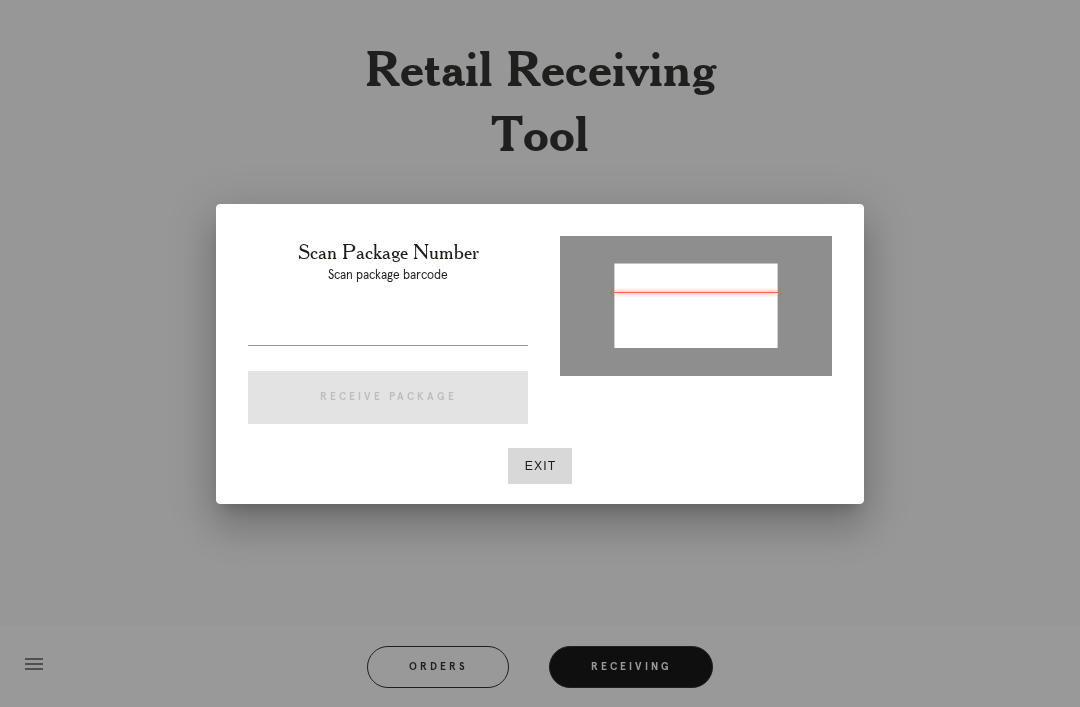 type on "P300363557065676" 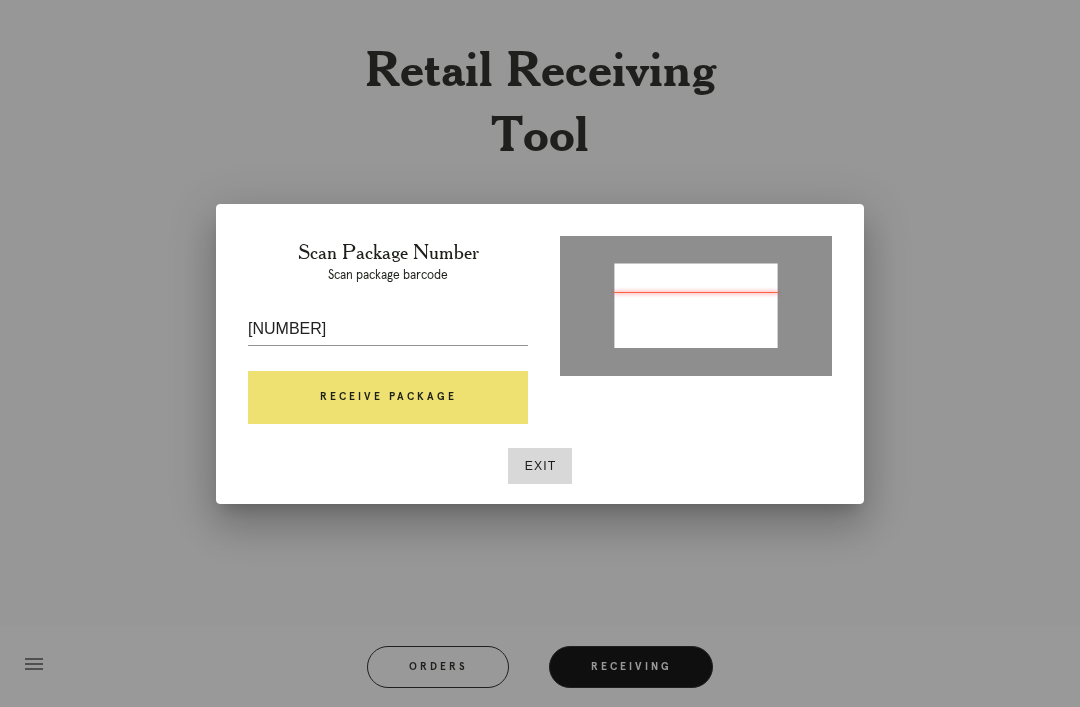 click on "Receive Package" at bounding box center (388, 398) 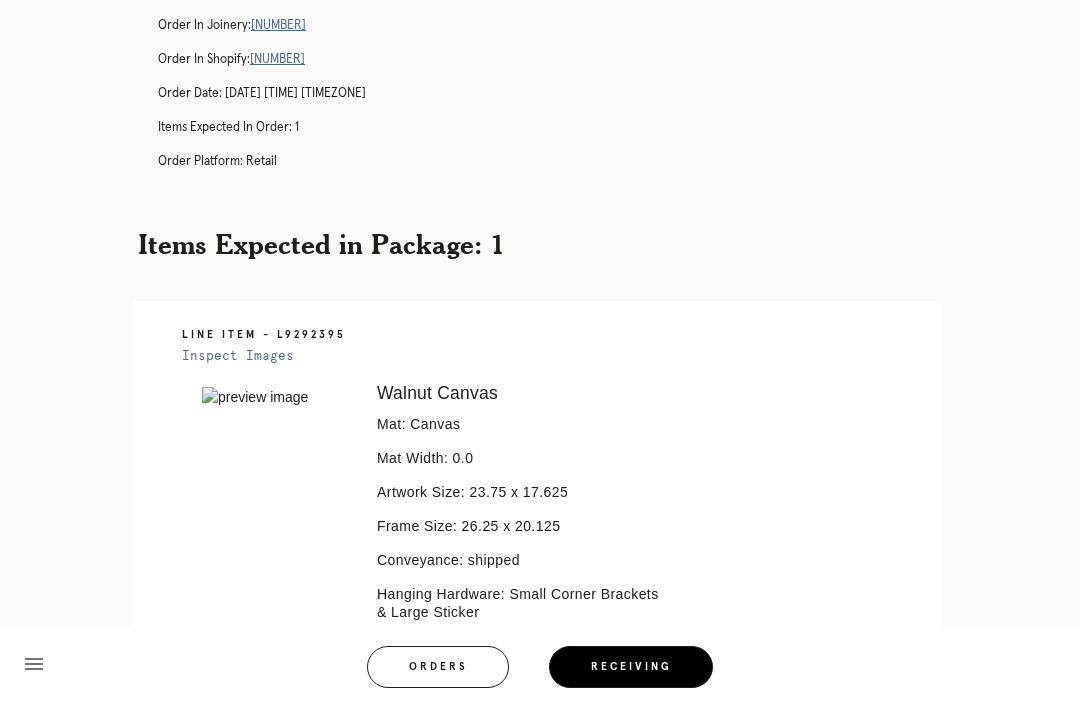 scroll, scrollTop: 196, scrollLeft: 0, axis: vertical 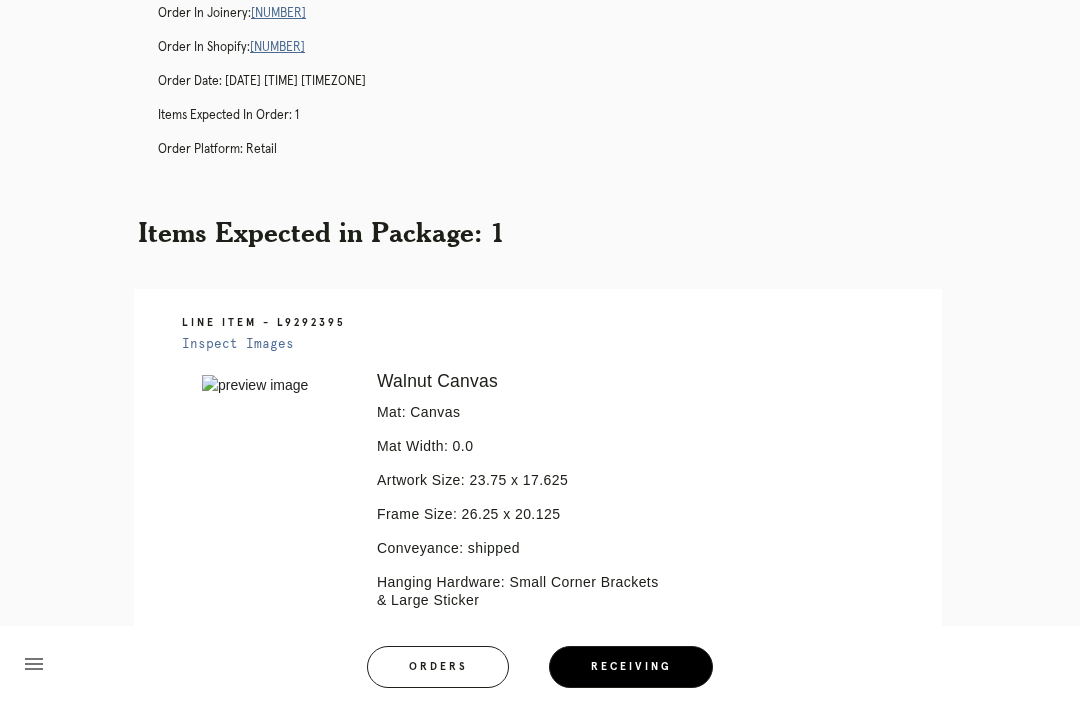 click on "Orders" at bounding box center (438, 667) 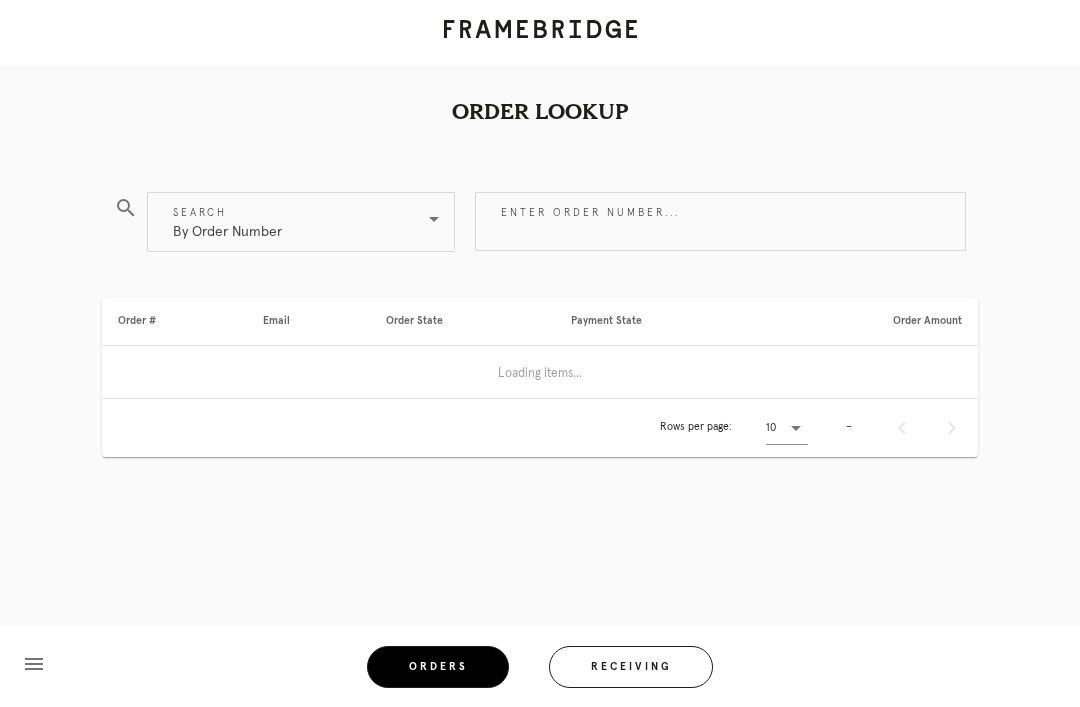 click on "Receiving" at bounding box center [631, 667] 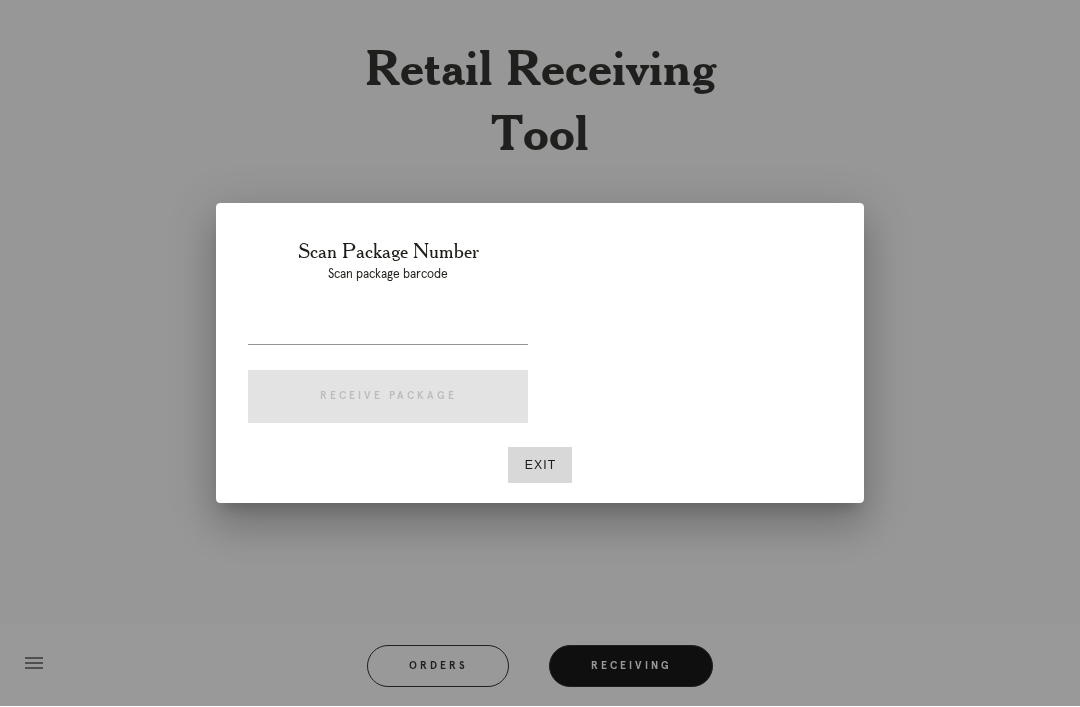 scroll, scrollTop: 64, scrollLeft: 0, axis: vertical 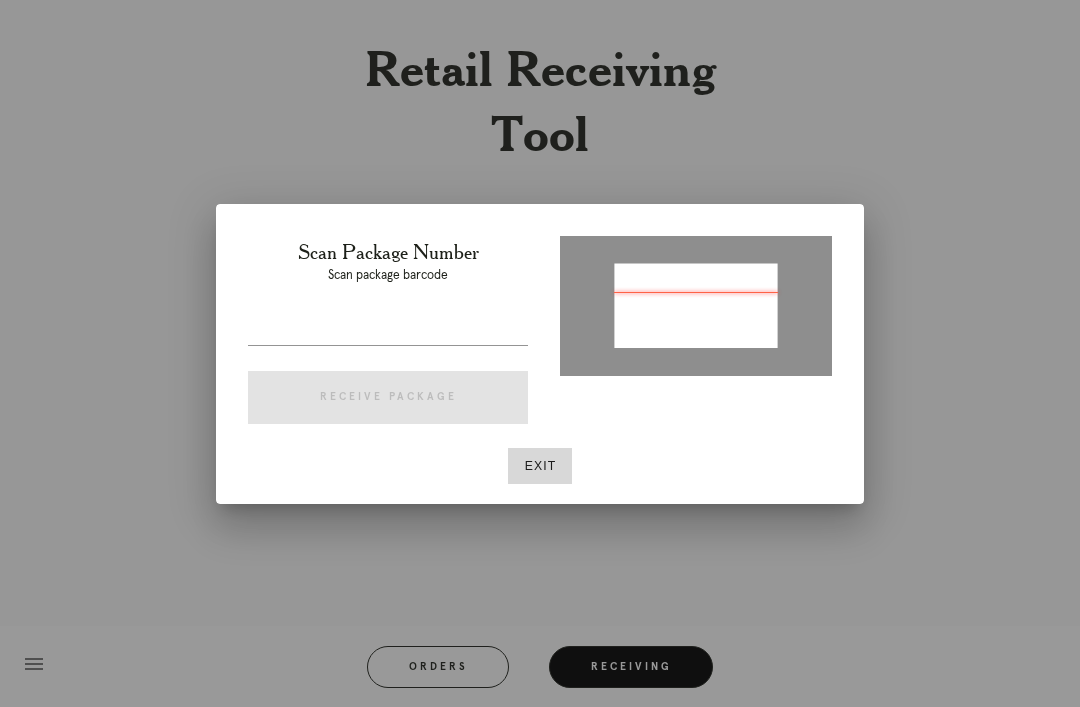 type on "P300363557065676" 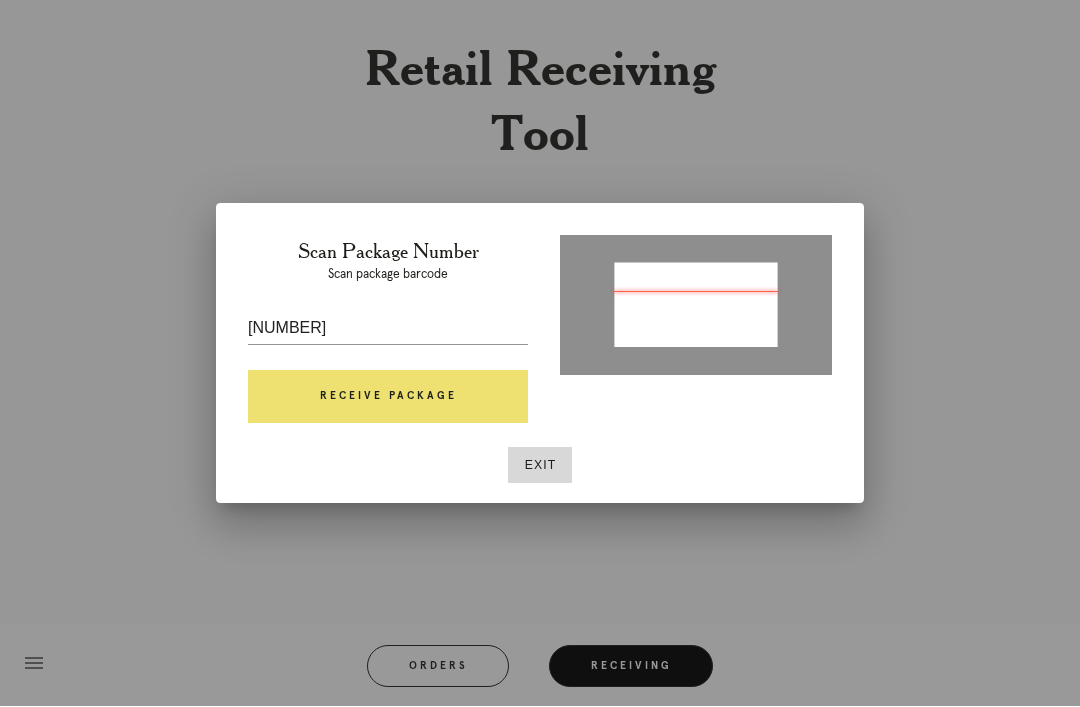 click on "Receive Package" at bounding box center (388, 398) 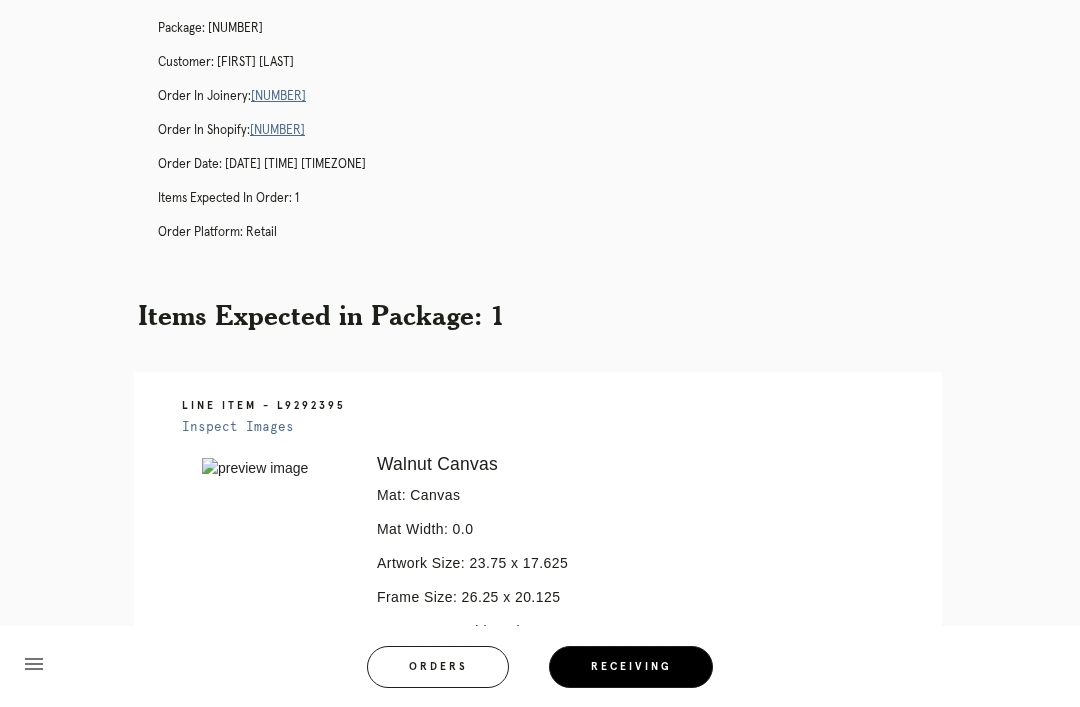 scroll, scrollTop: 103, scrollLeft: 0, axis: vertical 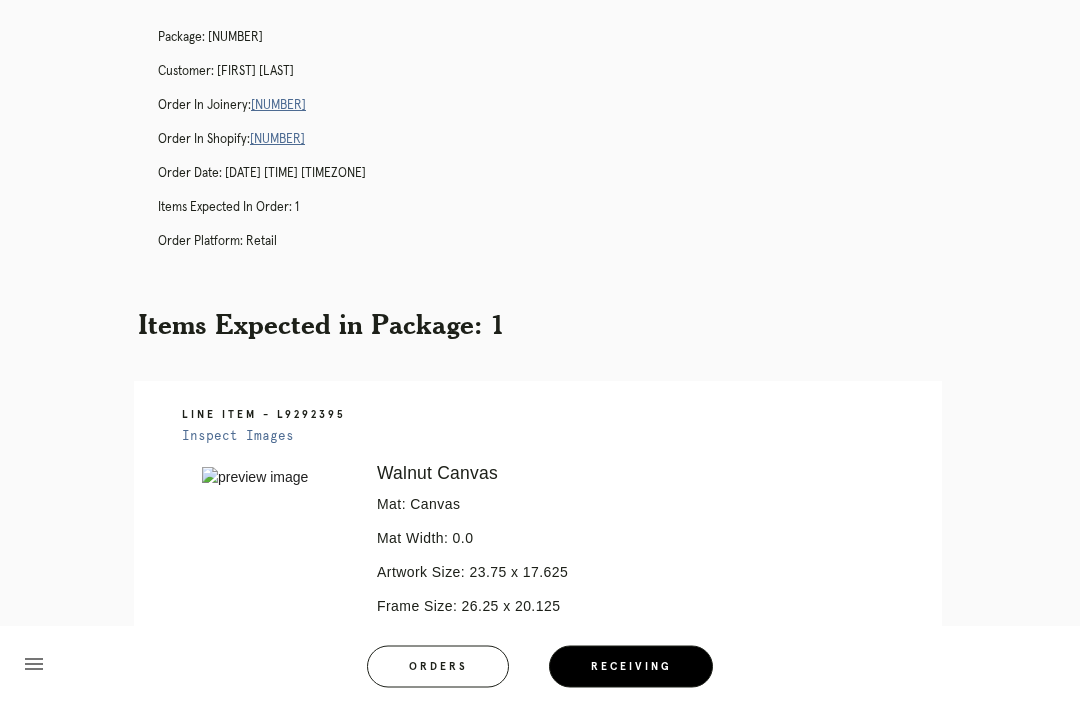 click on "R860942207" at bounding box center (278, 106) 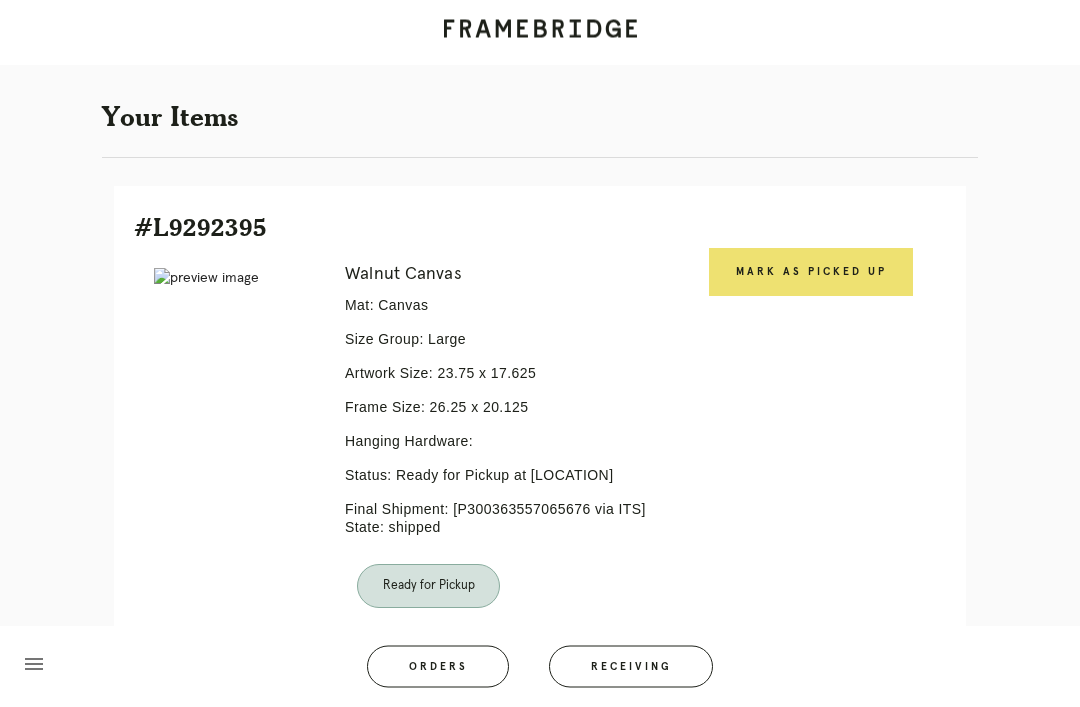 scroll, scrollTop: 446, scrollLeft: 0, axis: vertical 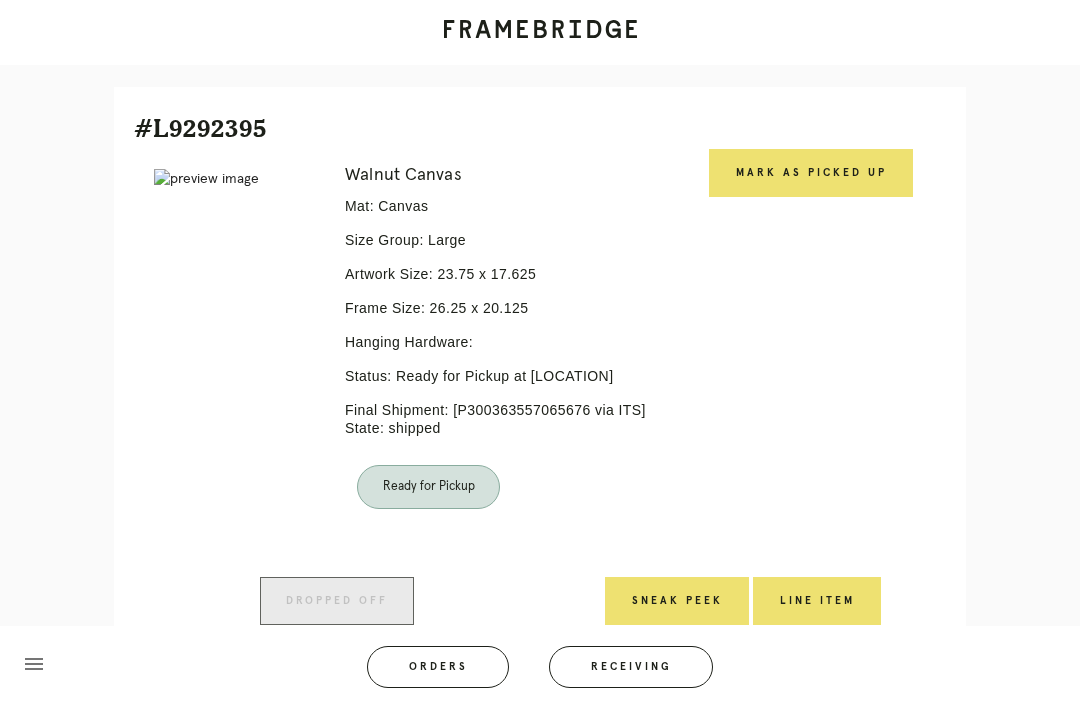 click on "Mark as Picked Up" at bounding box center (811, 173) 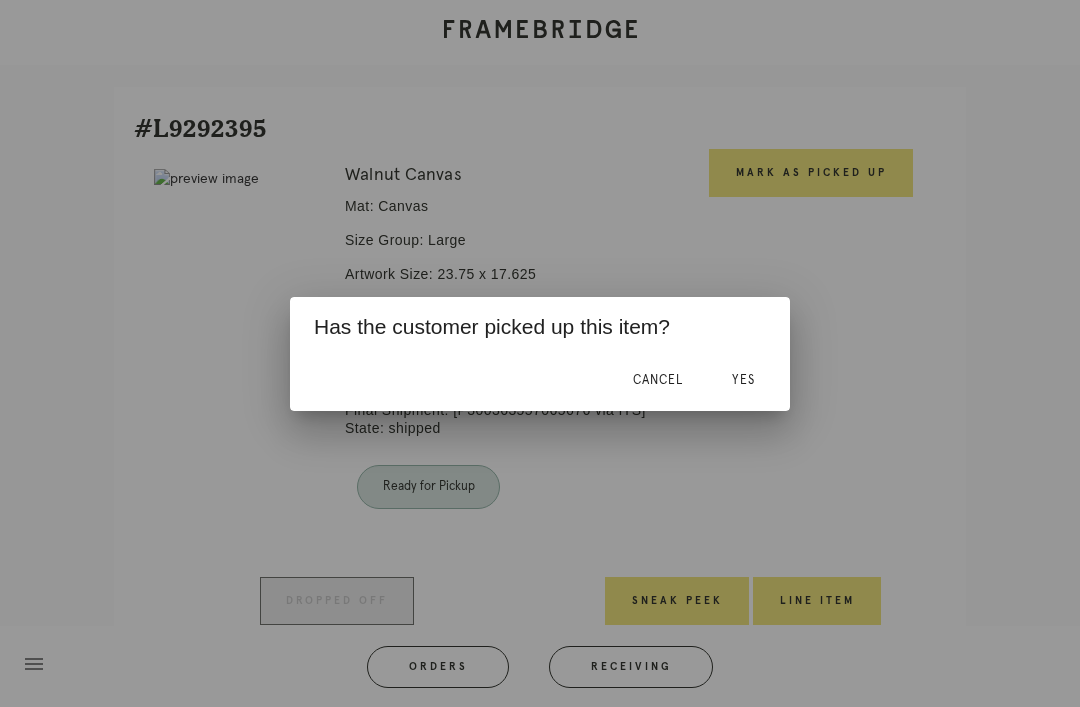 click on "Yes" at bounding box center [743, 381] 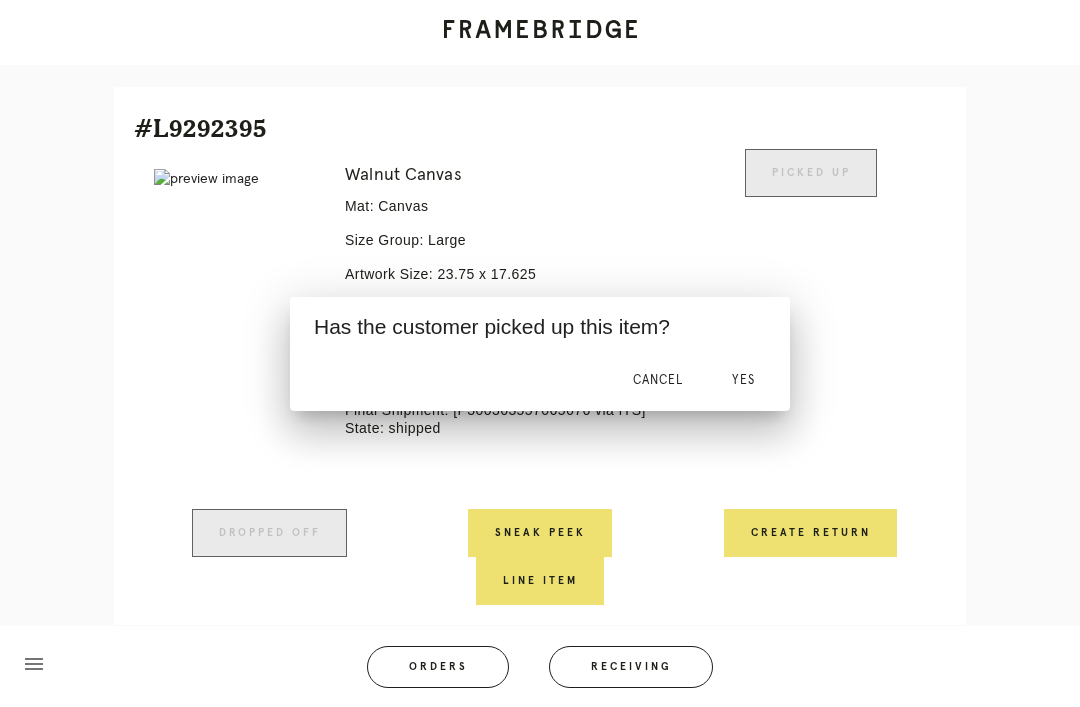scroll, scrollTop: 428, scrollLeft: 0, axis: vertical 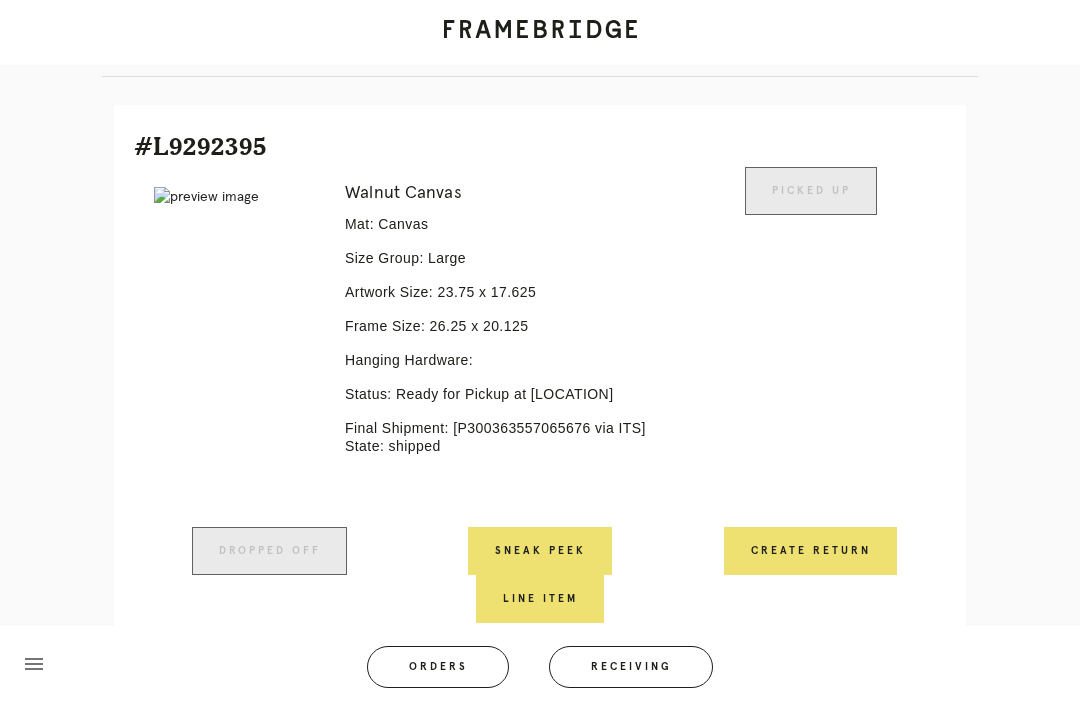 click on "Create Return" at bounding box center [810, 551] 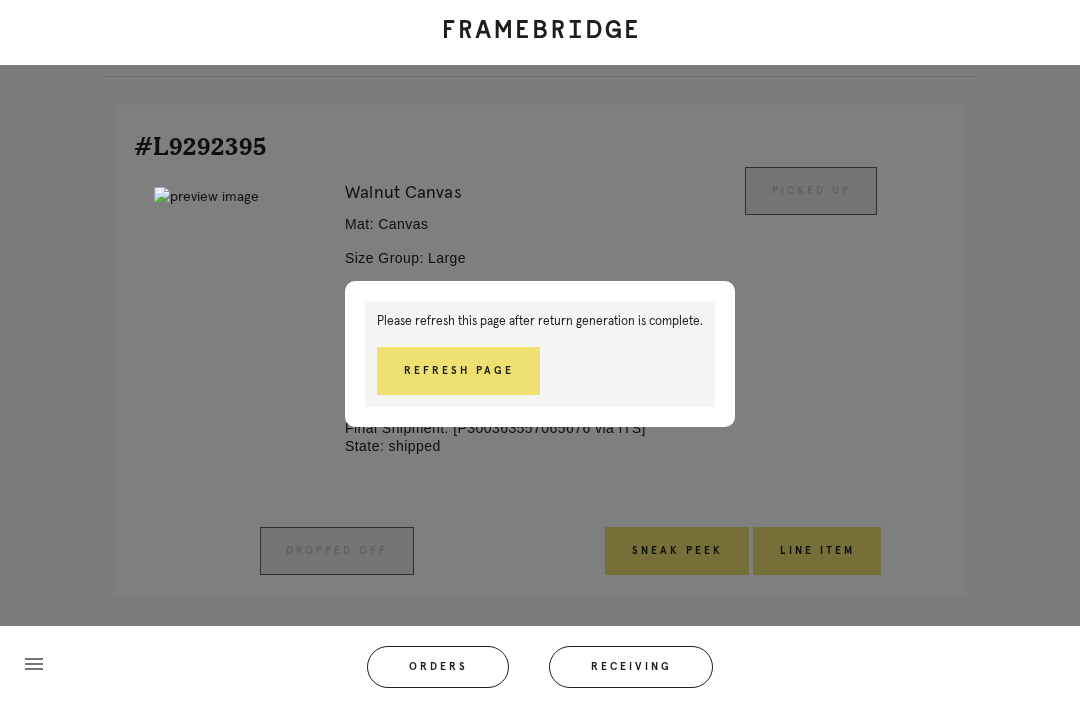 scroll, scrollTop: 442, scrollLeft: 0, axis: vertical 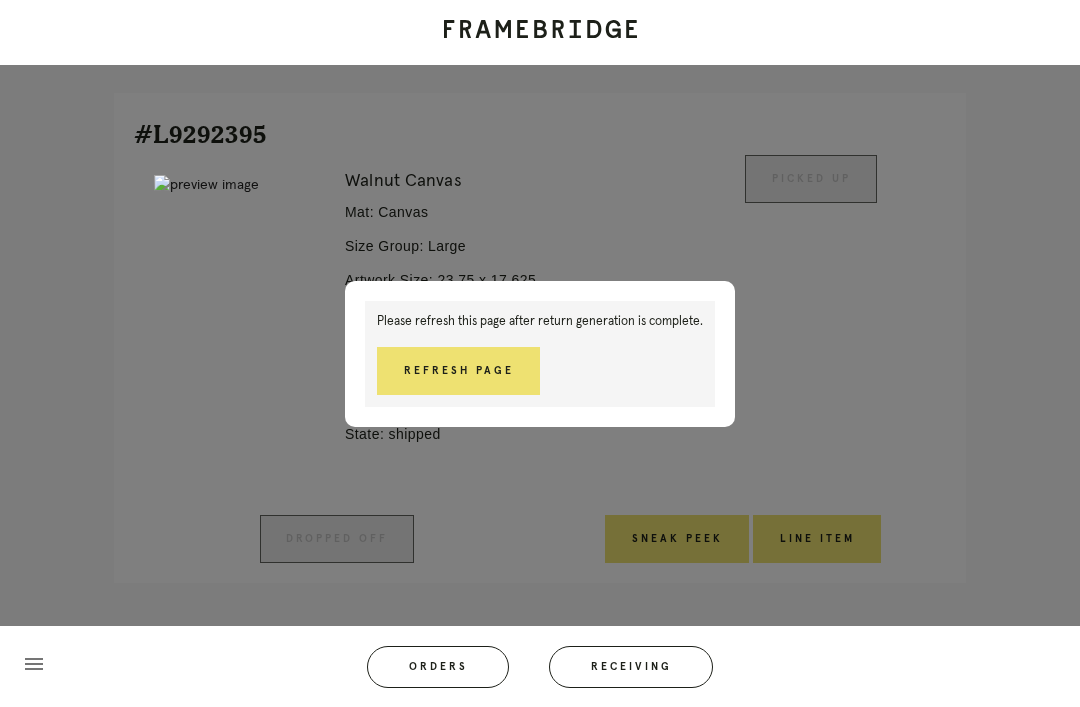click on "Refresh Page" at bounding box center [458, 371] 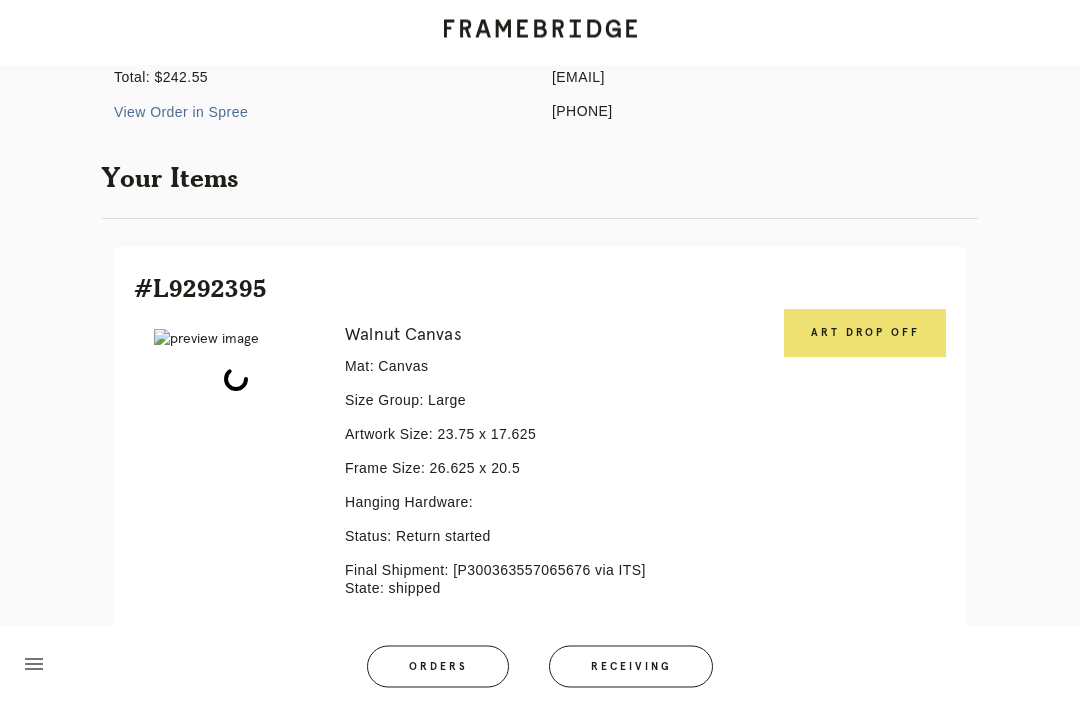 scroll, scrollTop: 301, scrollLeft: 0, axis: vertical 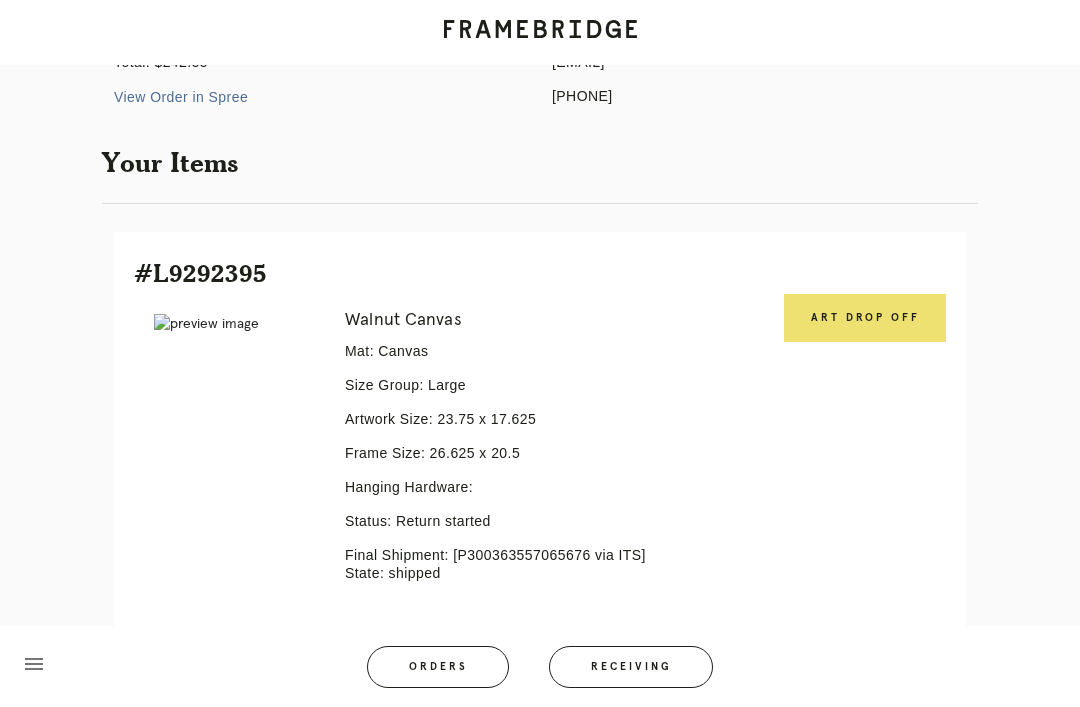 click on "Art drop off" at bounding box center (865, 318) 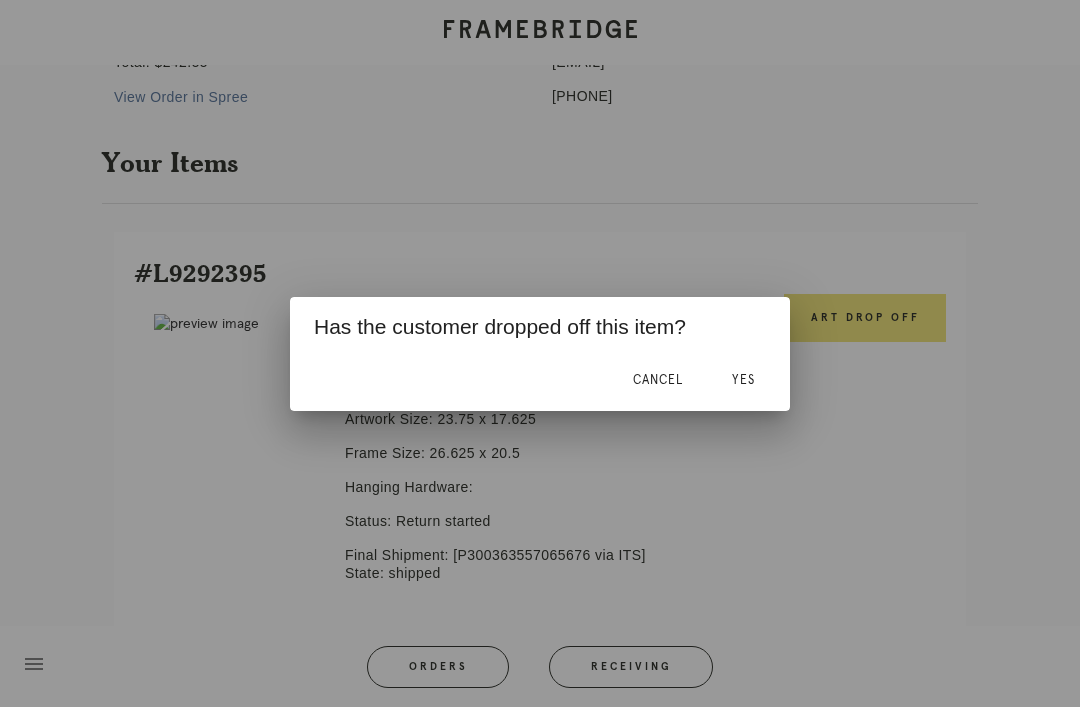 click on "Yes" at bounding box center (743, 381) 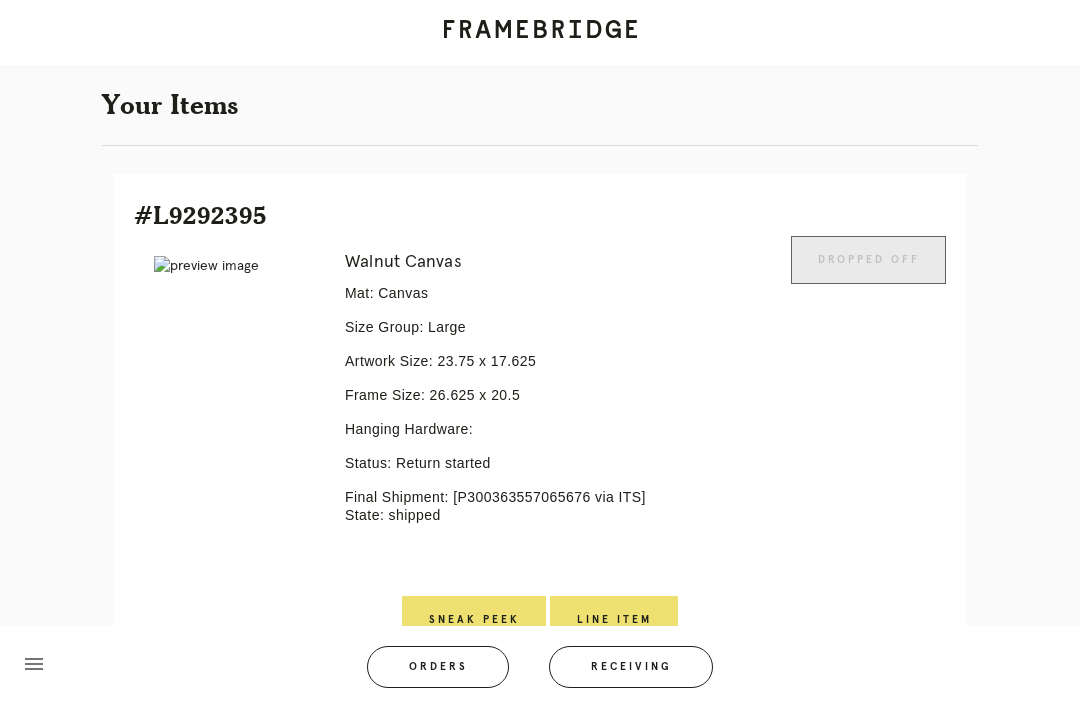scroll, scrollTop: 378, scrollLeft: 0, axis: vertical 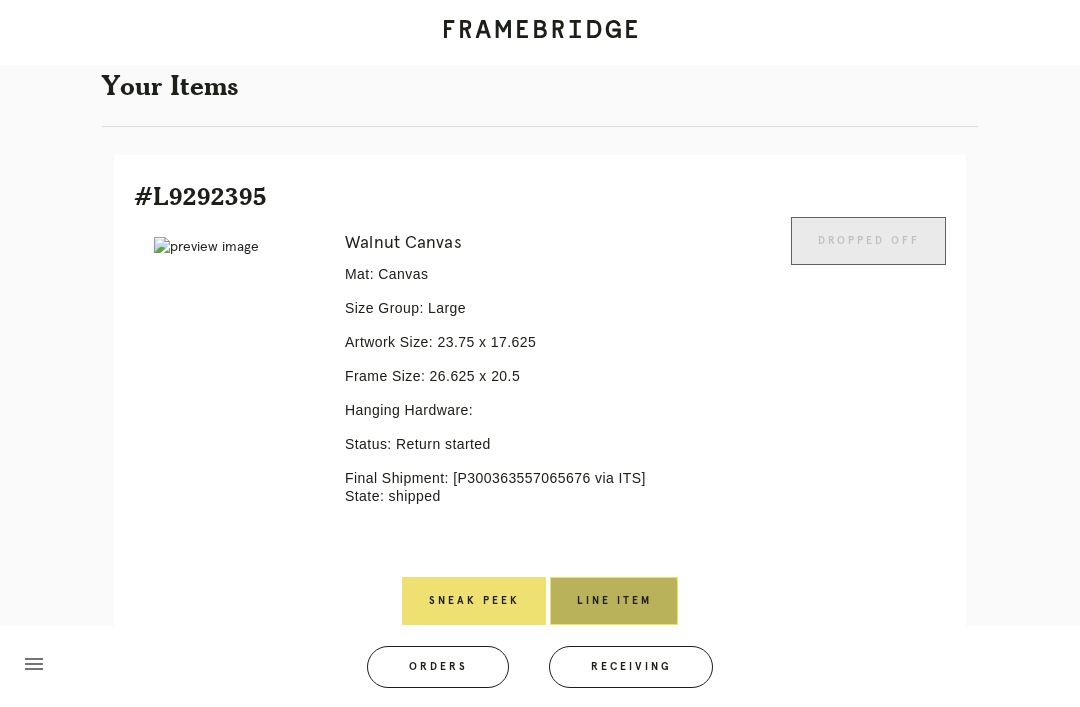 click on "Line Item" at bounding box center (614, 601) 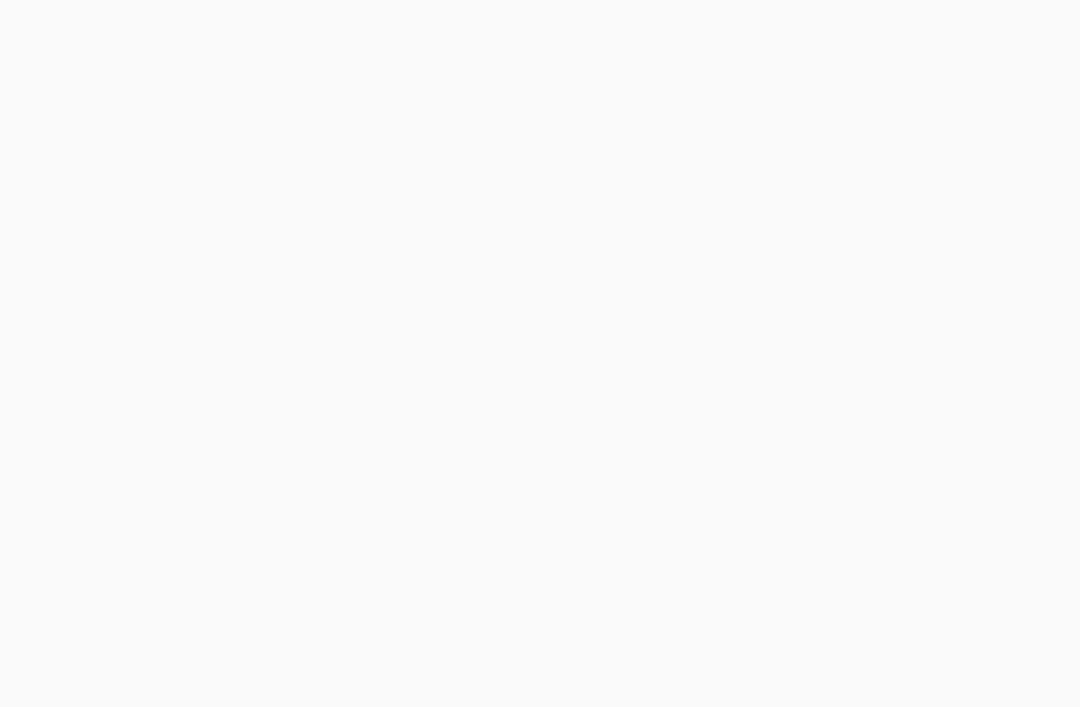 scroll, scrollTop: 0, scrollLeft: 0, axis: both 